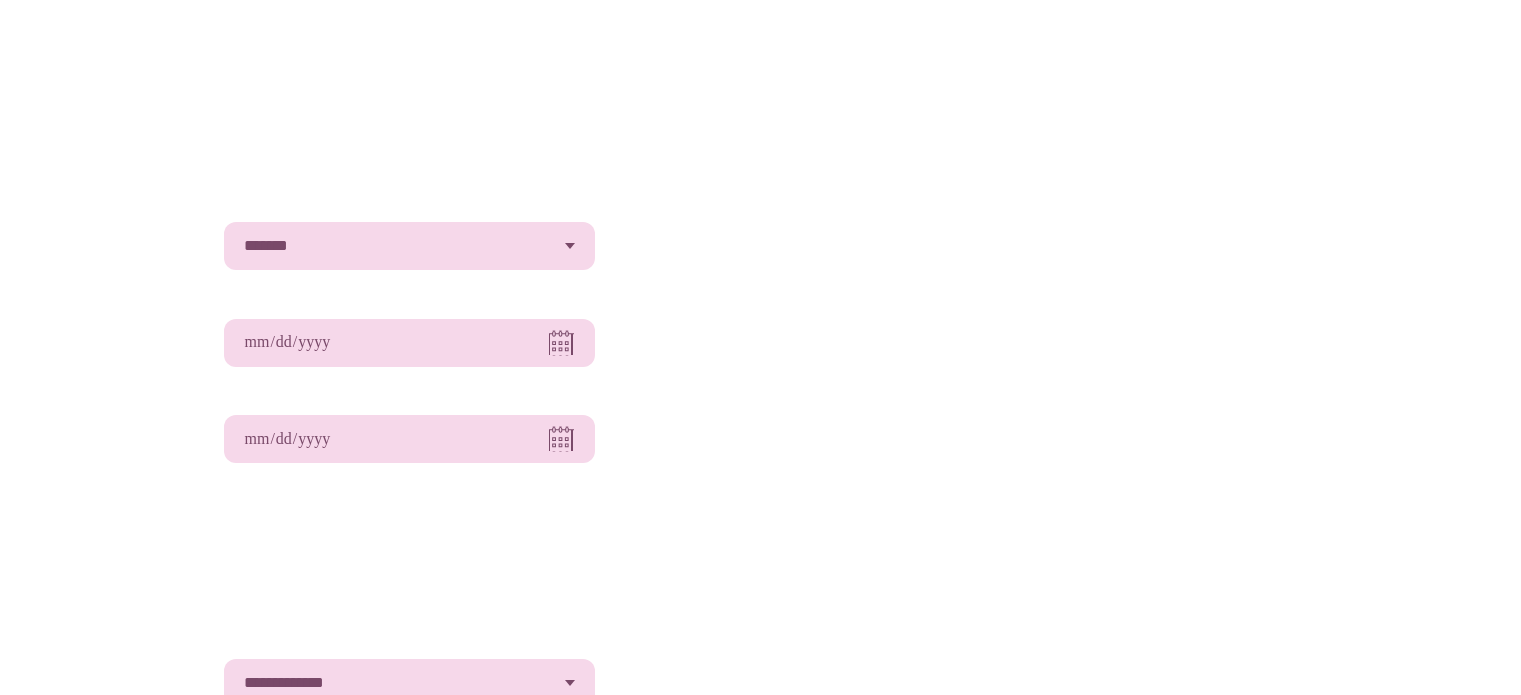 scroll, scrollTop: 0, scrollLeft: 0, axis: both 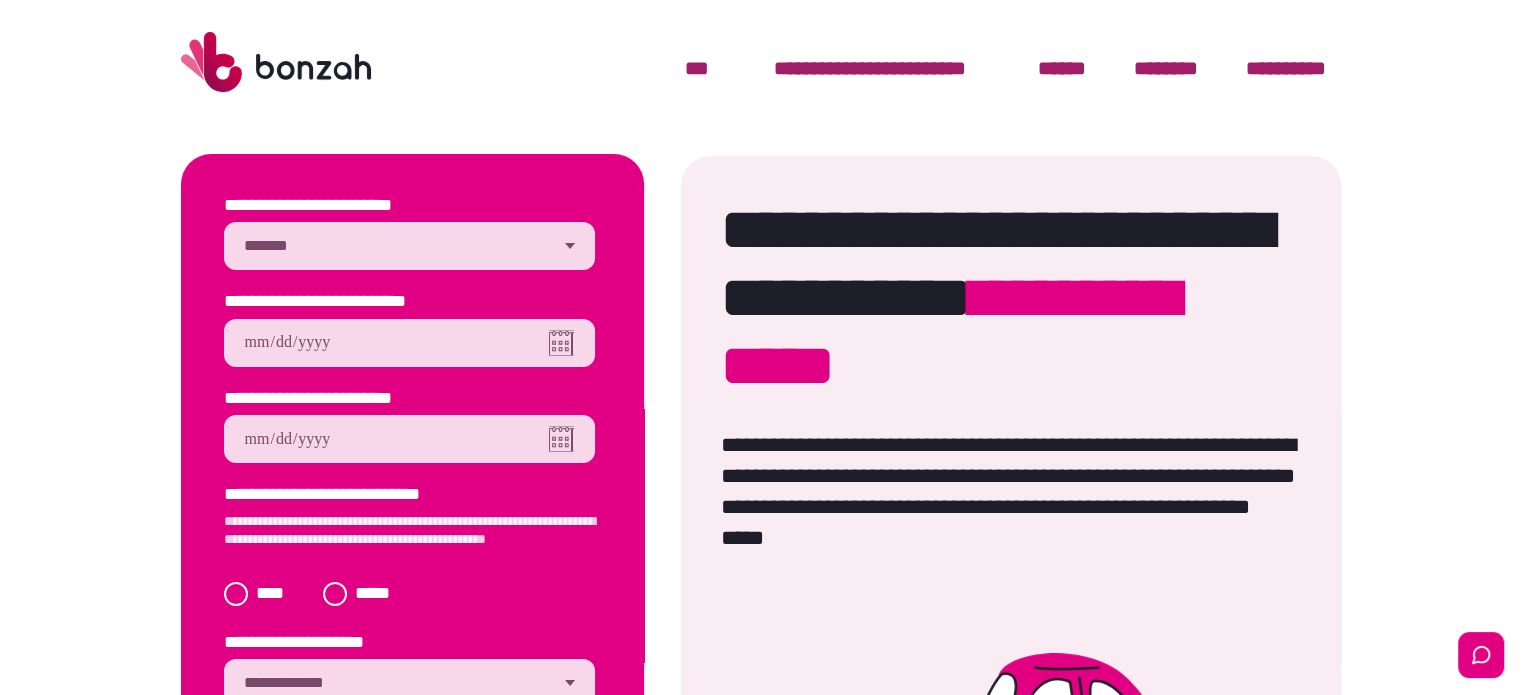 click on "**********" at bounding box center [409, 246] 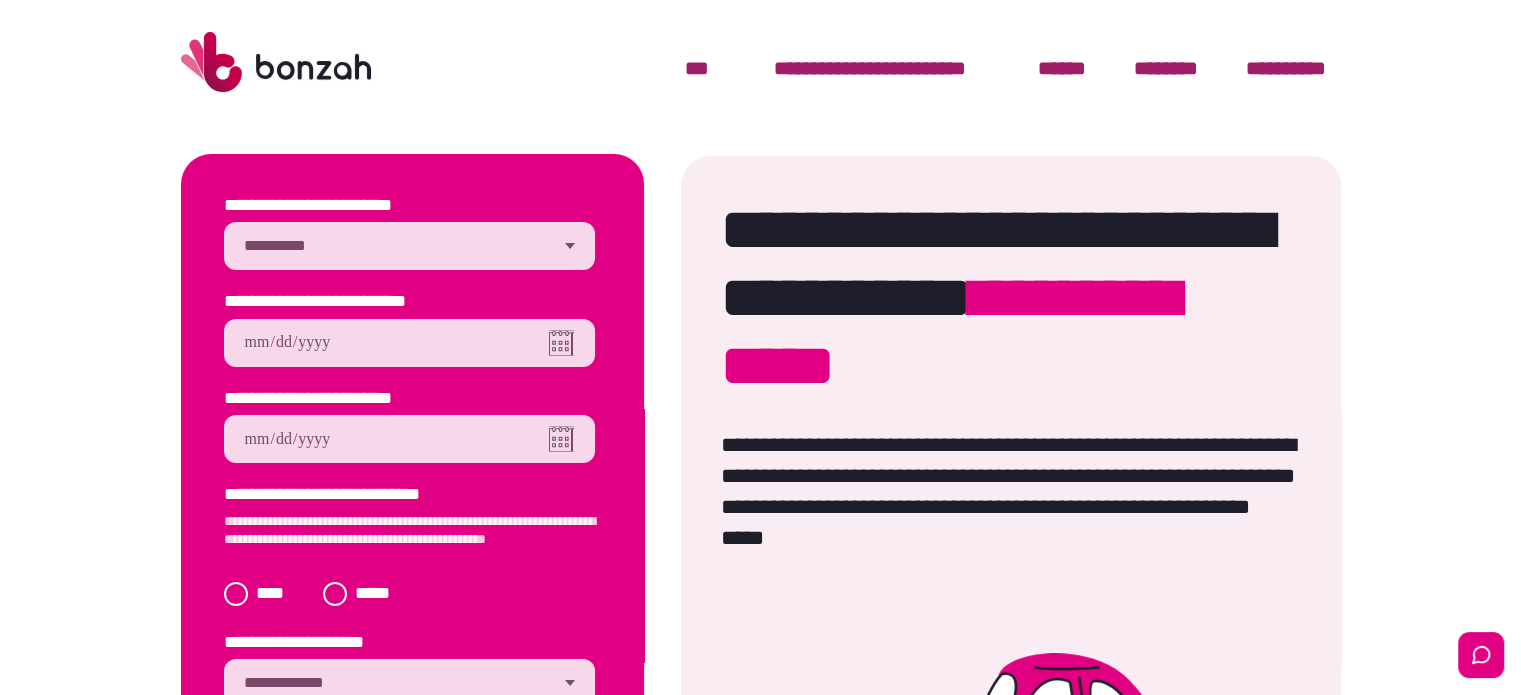 click on "**********" at bounding box center [409, 246] 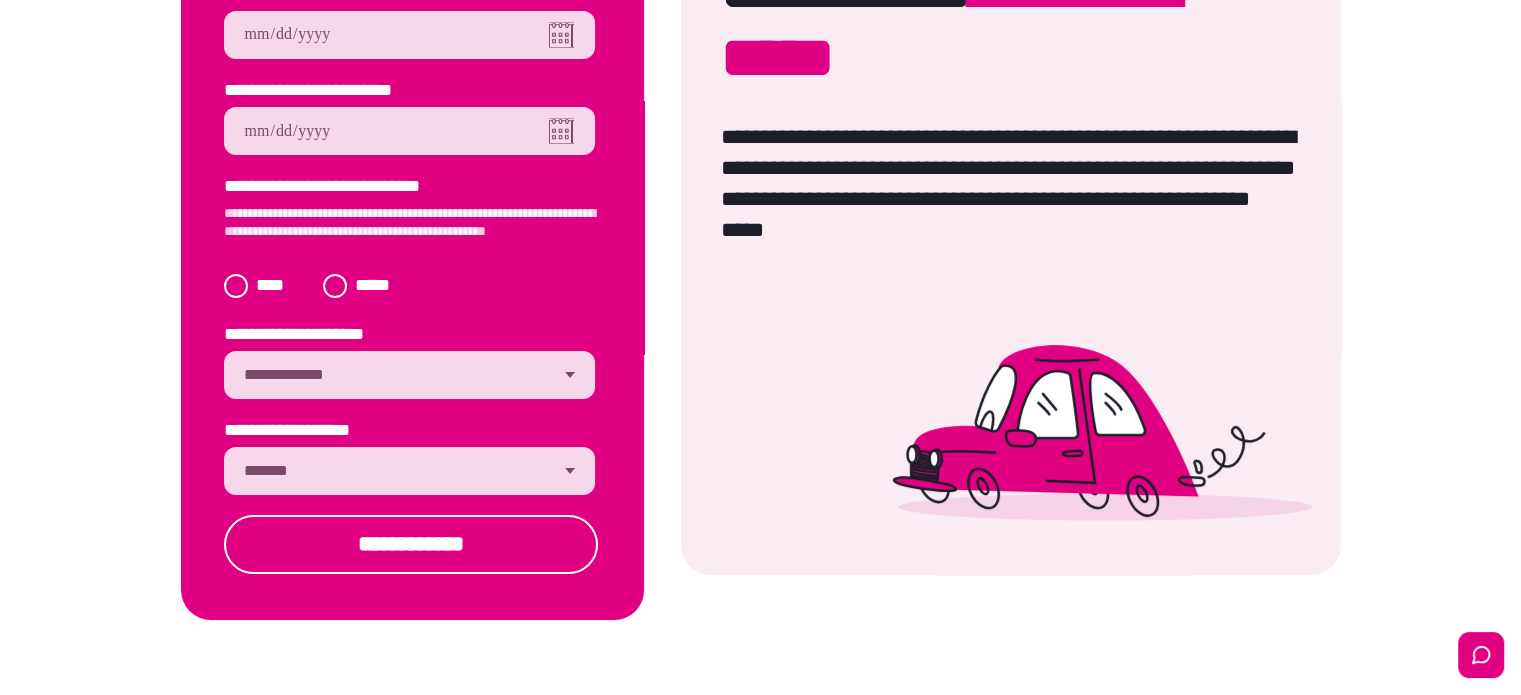 scroll, scrollTop: 312, scrollLeft: 0, axis: vertical 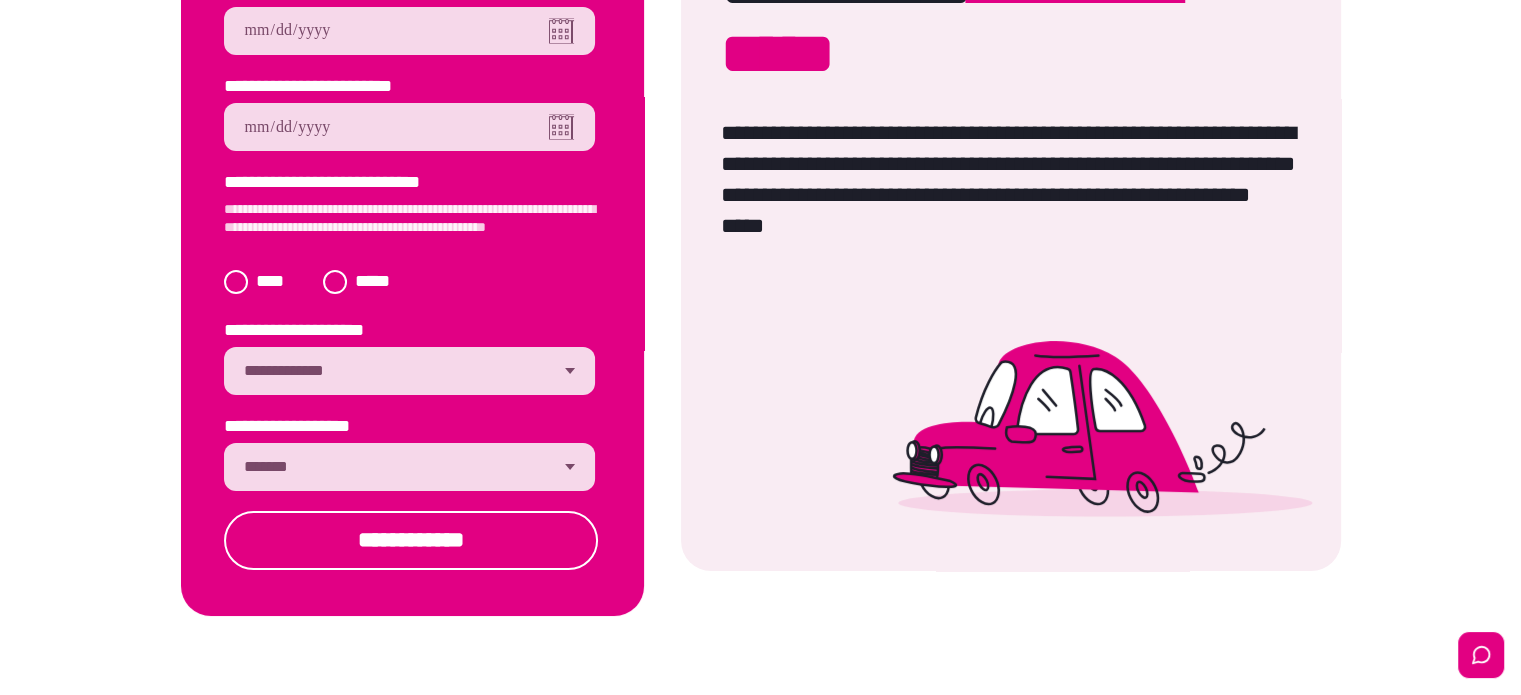 click at bounding box center (335, 282) 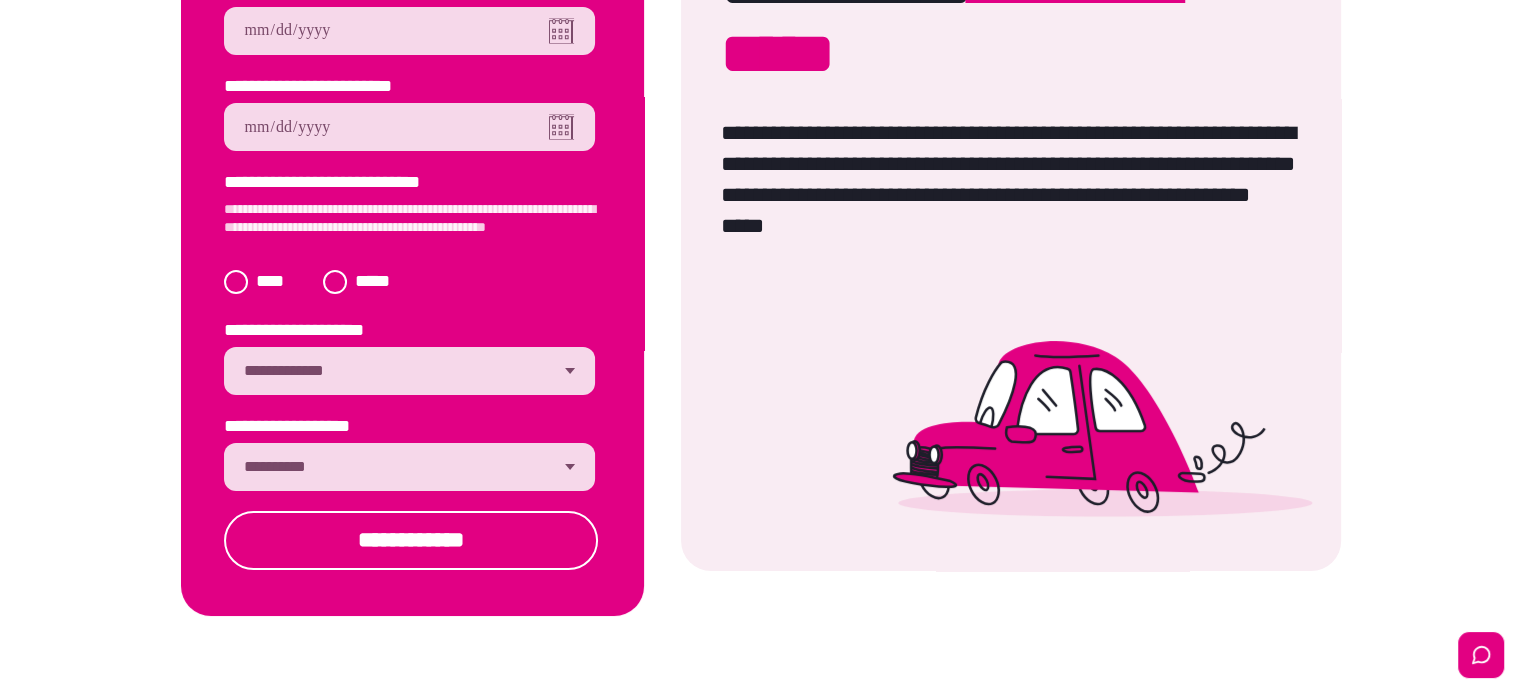 click on "**********" at bounding box center [409, 467] 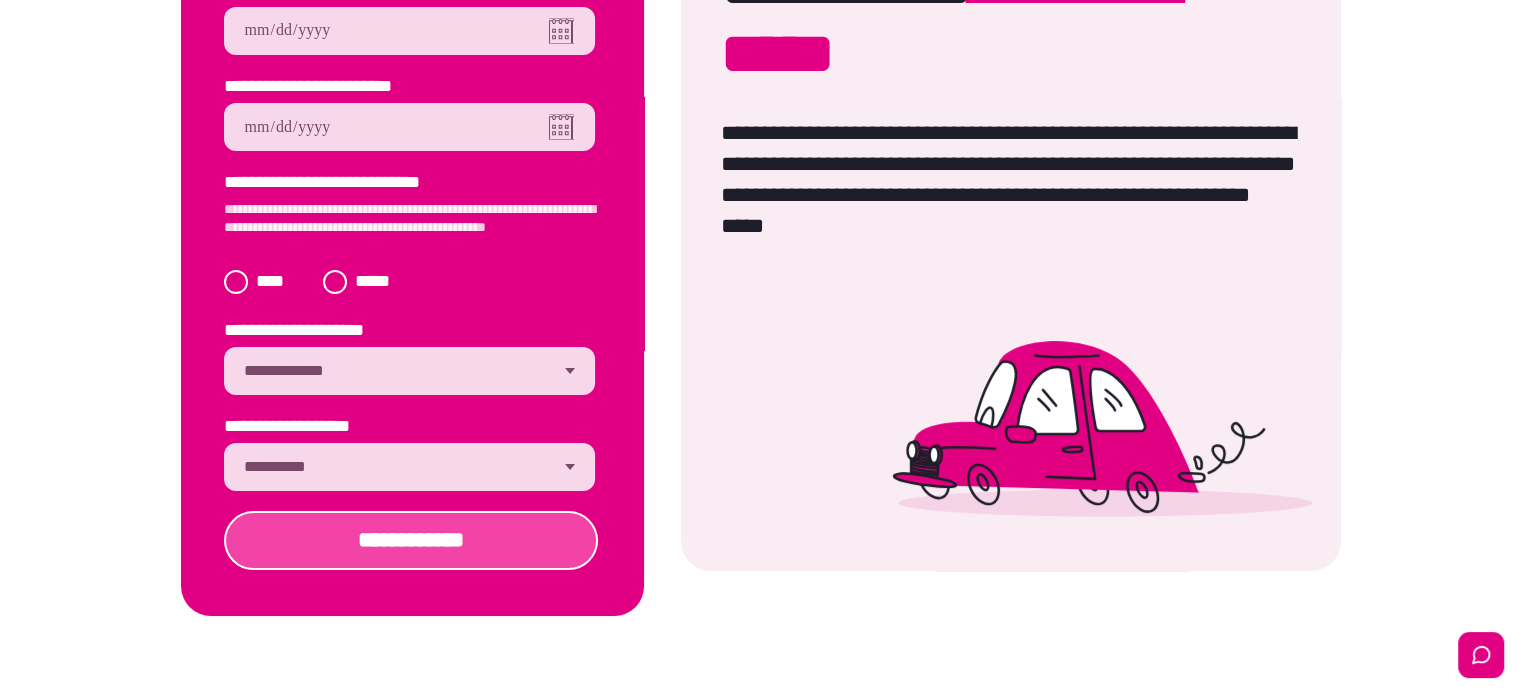 click on "**********" at bounding box center [411, 540] 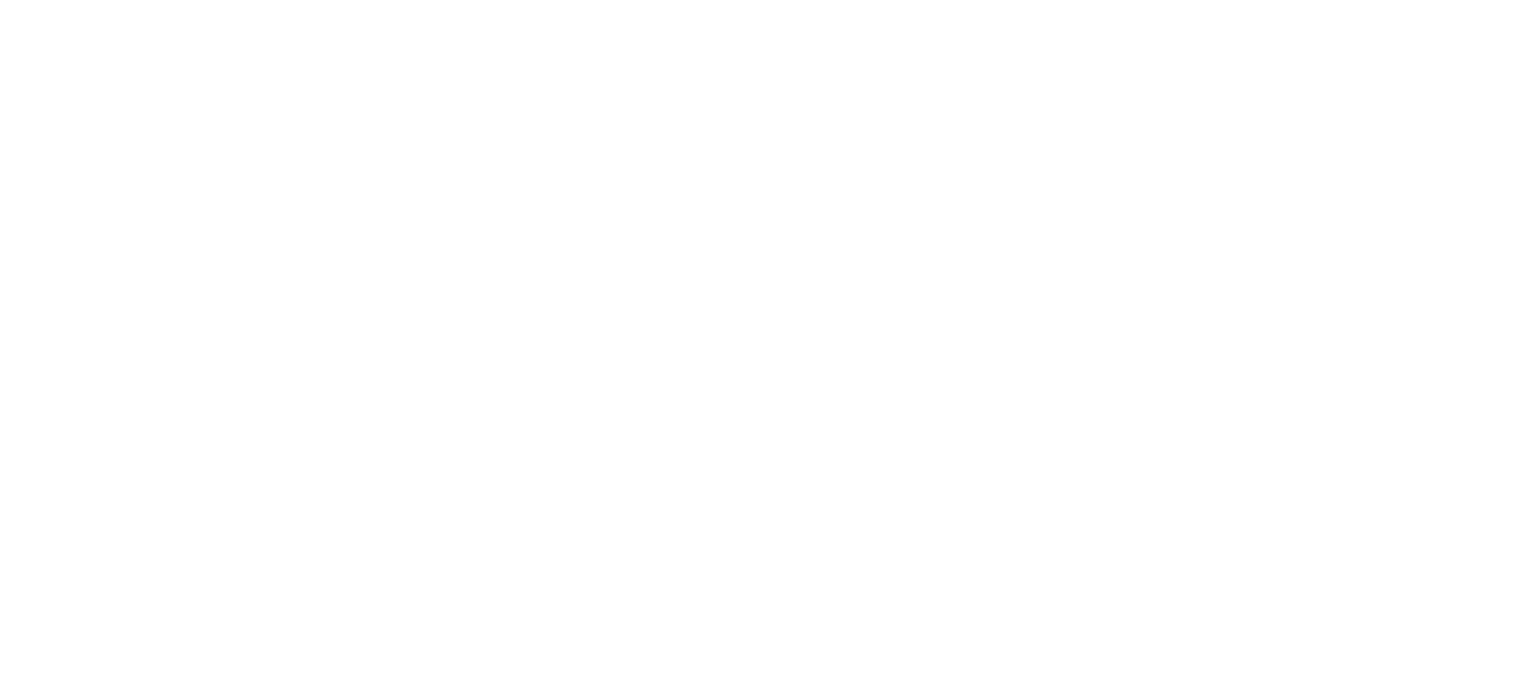 scroll, scrollTop: 0, scrollLeft: 0, axis: both 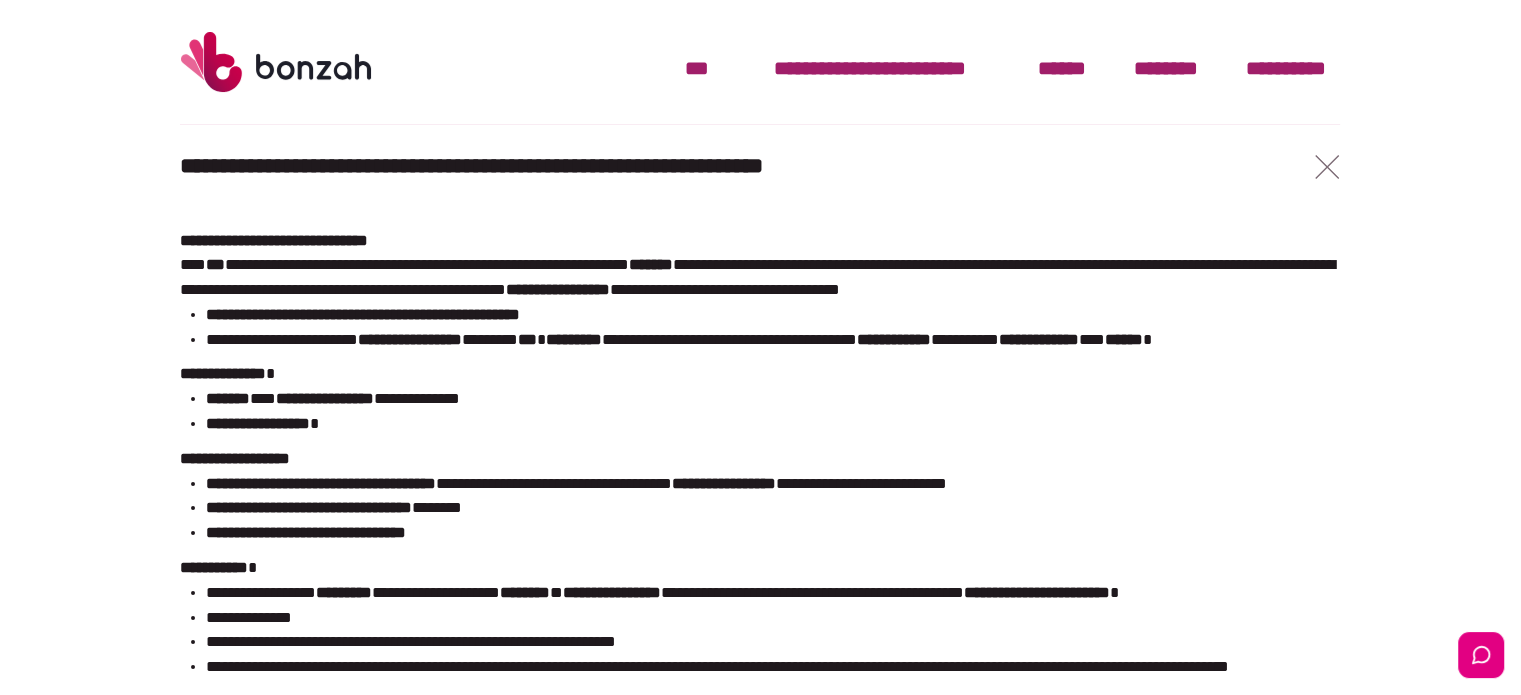 click on "***" at bounding box center [697, 68] 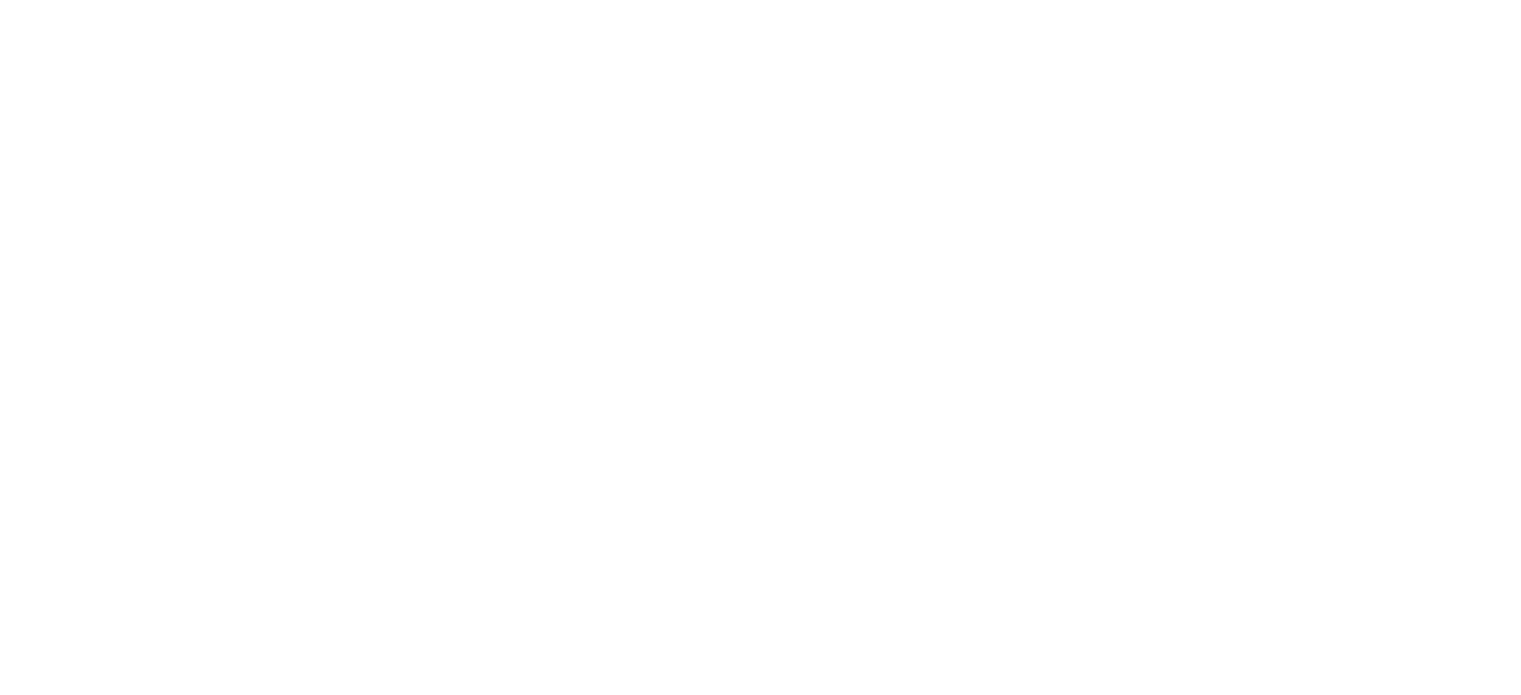 scroll, scrollTop: 0, scrollLeft: 0, axis: both 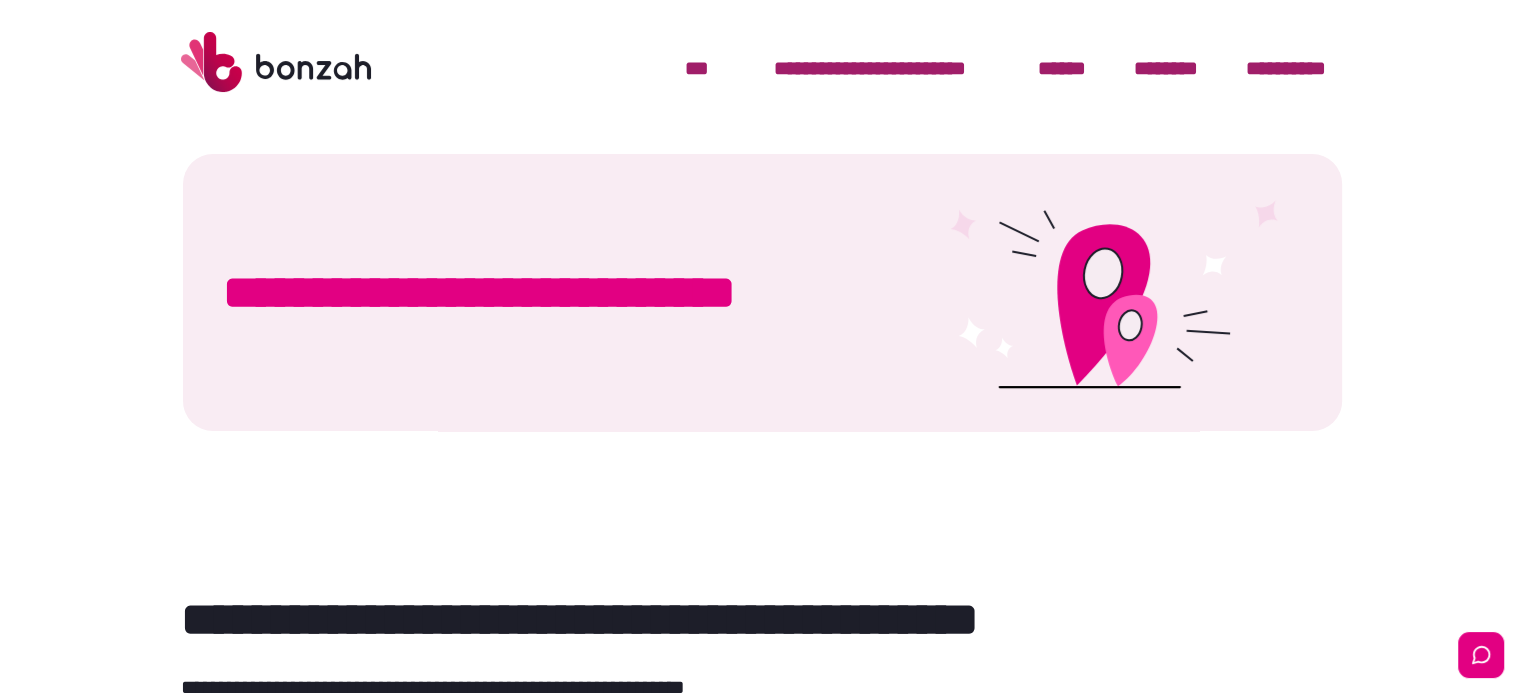 click on "**********" at bounding box center [870, 68] 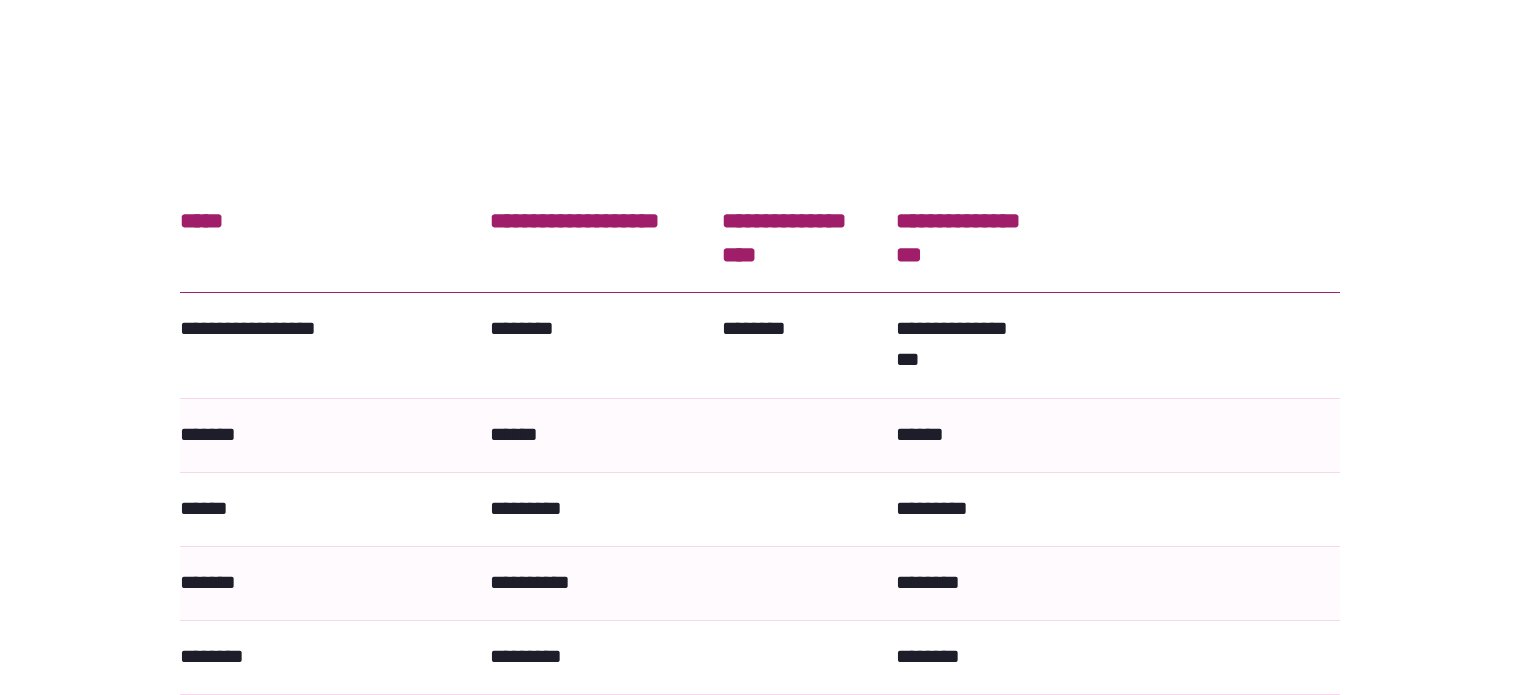 scroll, scrollTop: 0, scrollLeft: 0, axis: both 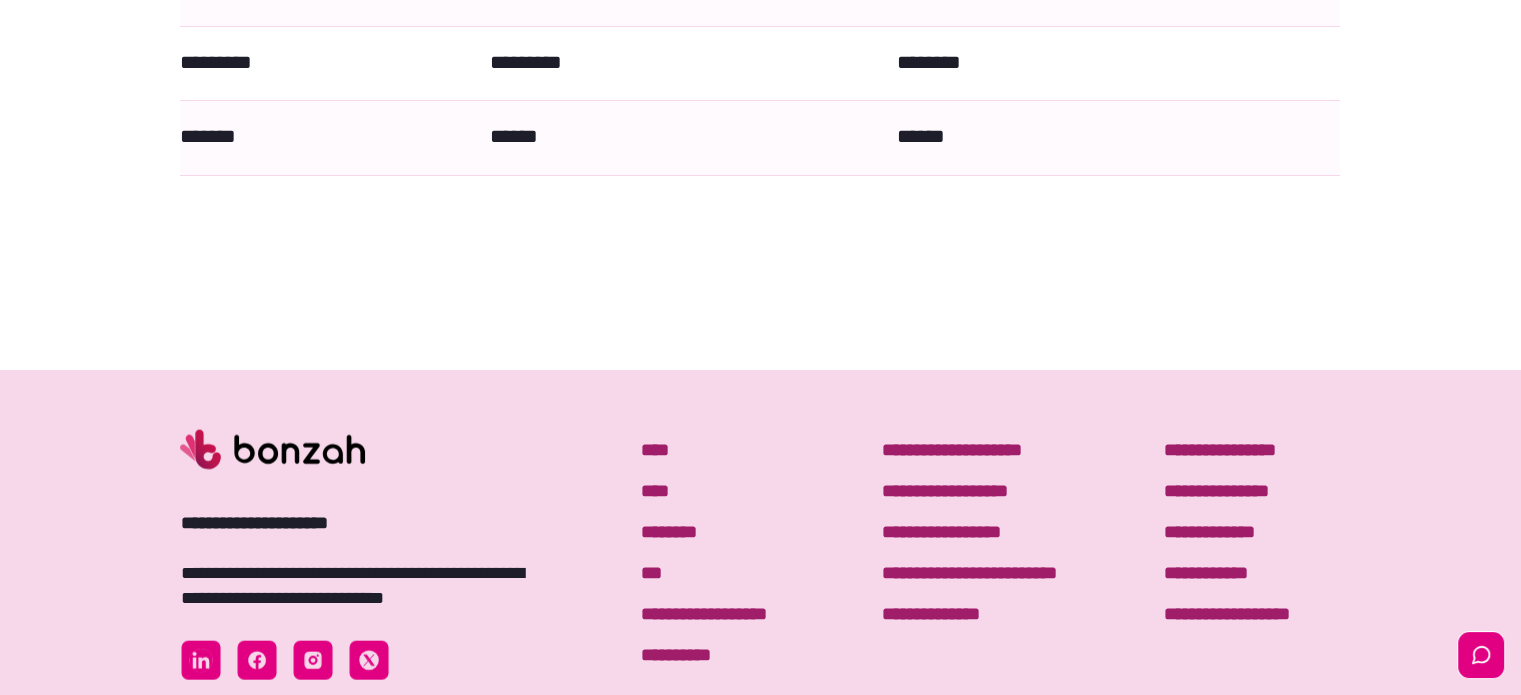 click on "**********" at bounding box center [1011, 532] 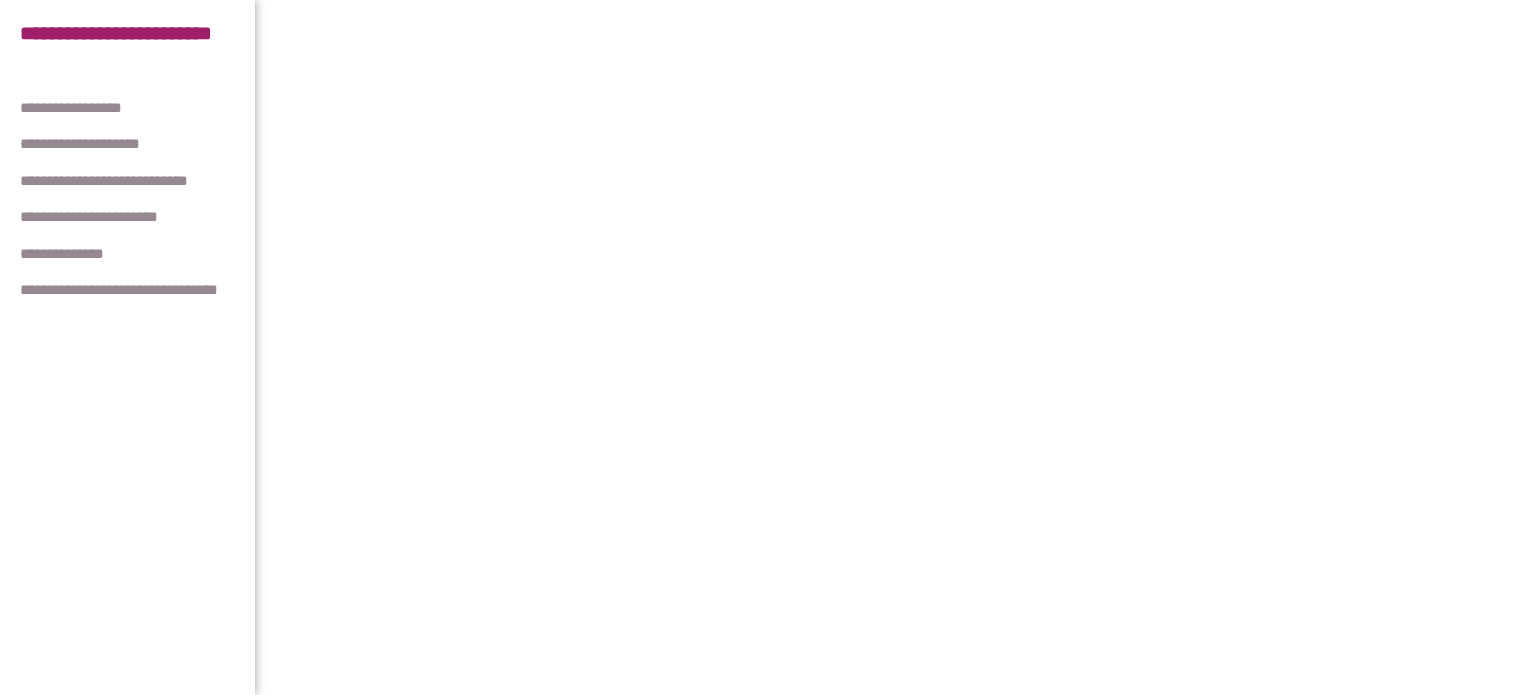 scroll, scrollTop: 0, scrollLeft: 0, axis: both 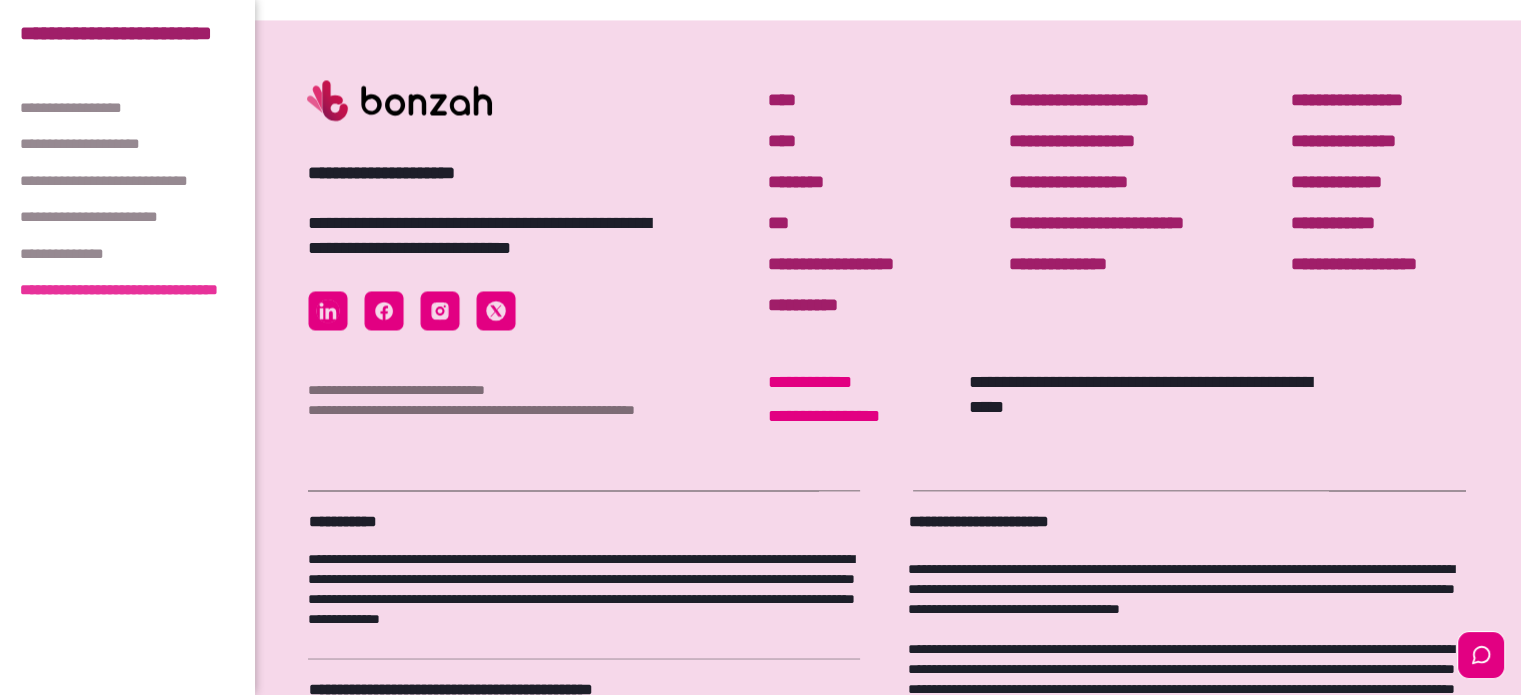 click on "**********" at bounding box center [1079, 100] 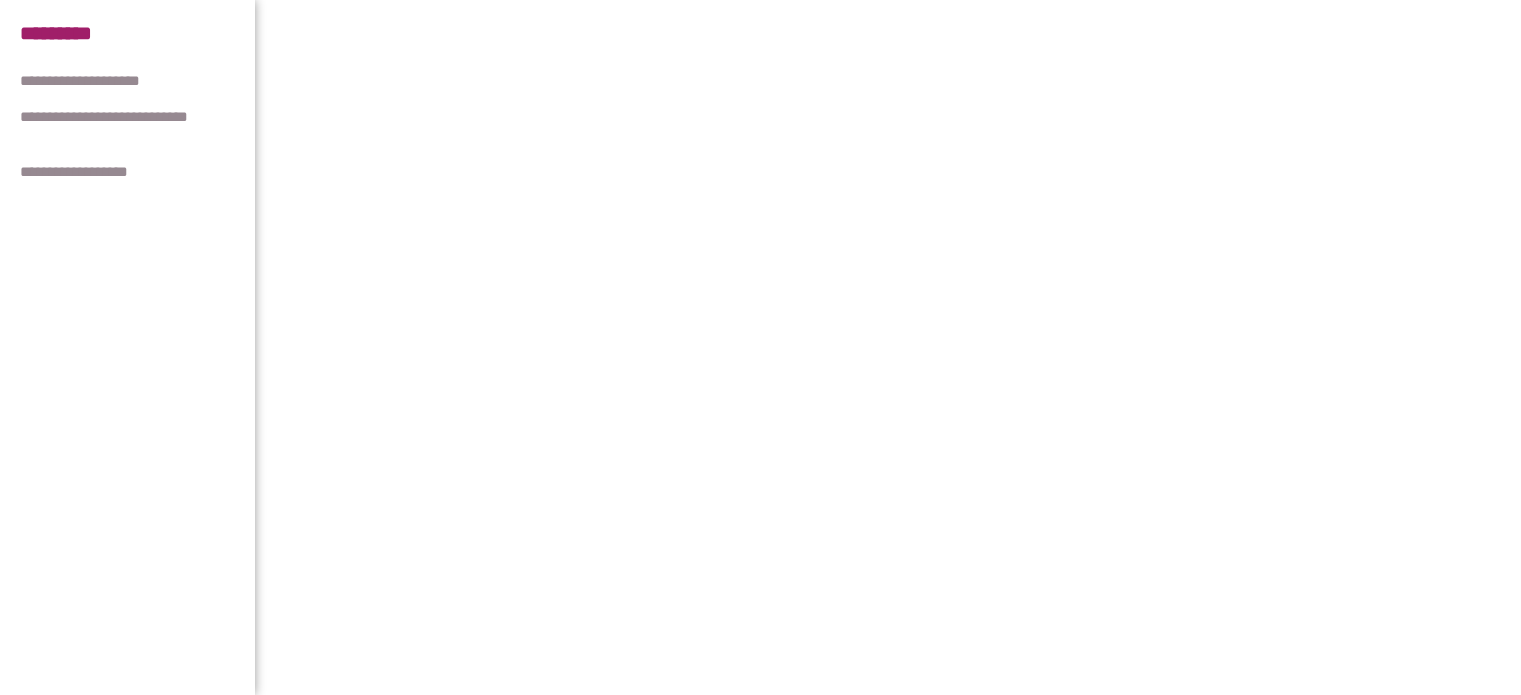 scroll, scrollTop: 0, scrollLeft: 0, axis: both 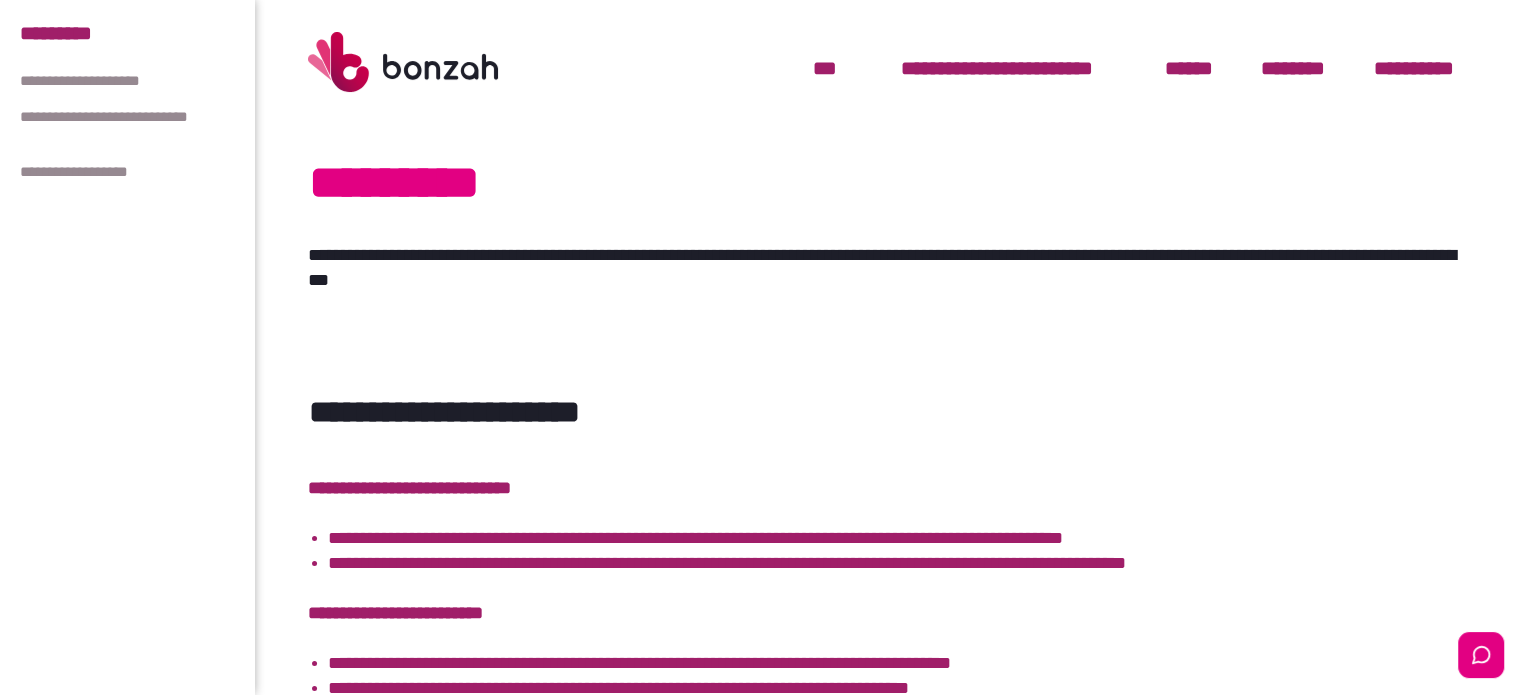 click on "***" at bounding box center (824, 68) 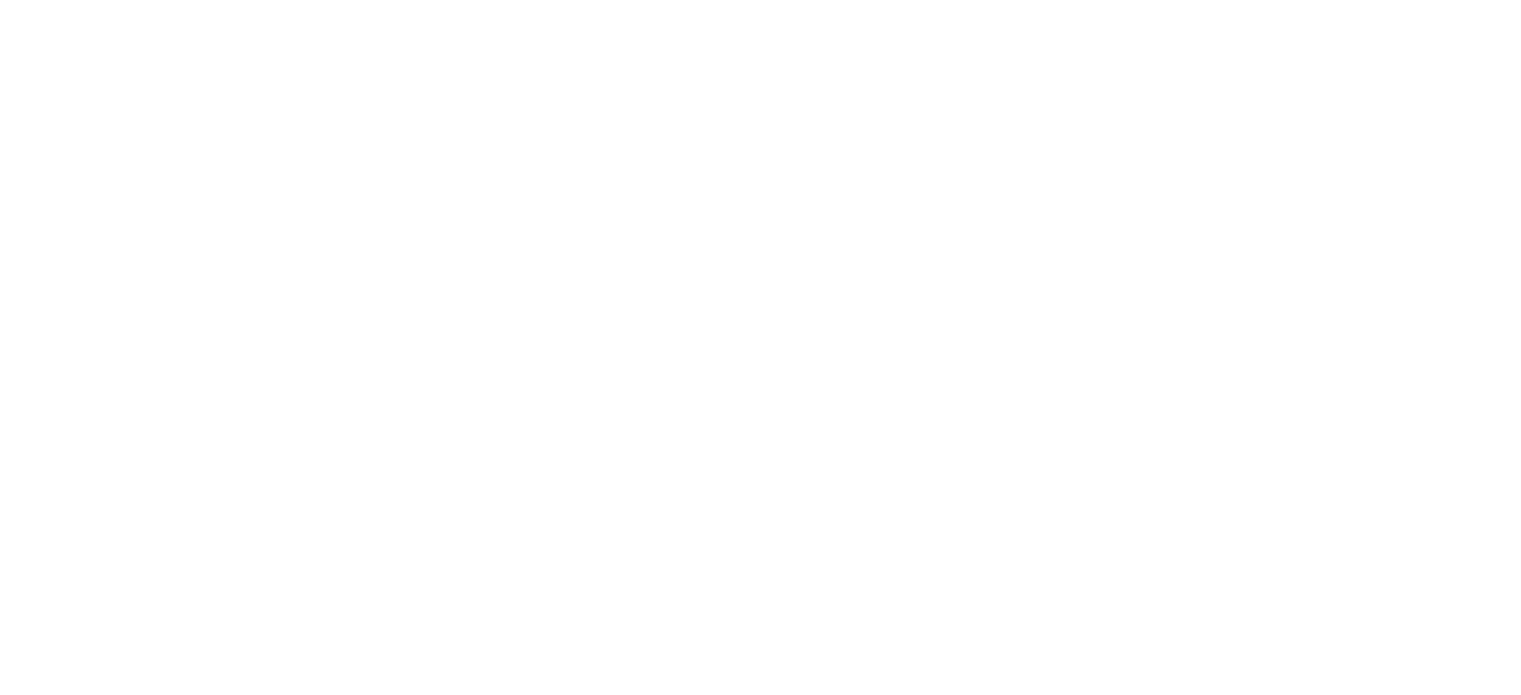 scroll, scrollTop: 0, scrollLeft: 0, axis: both 